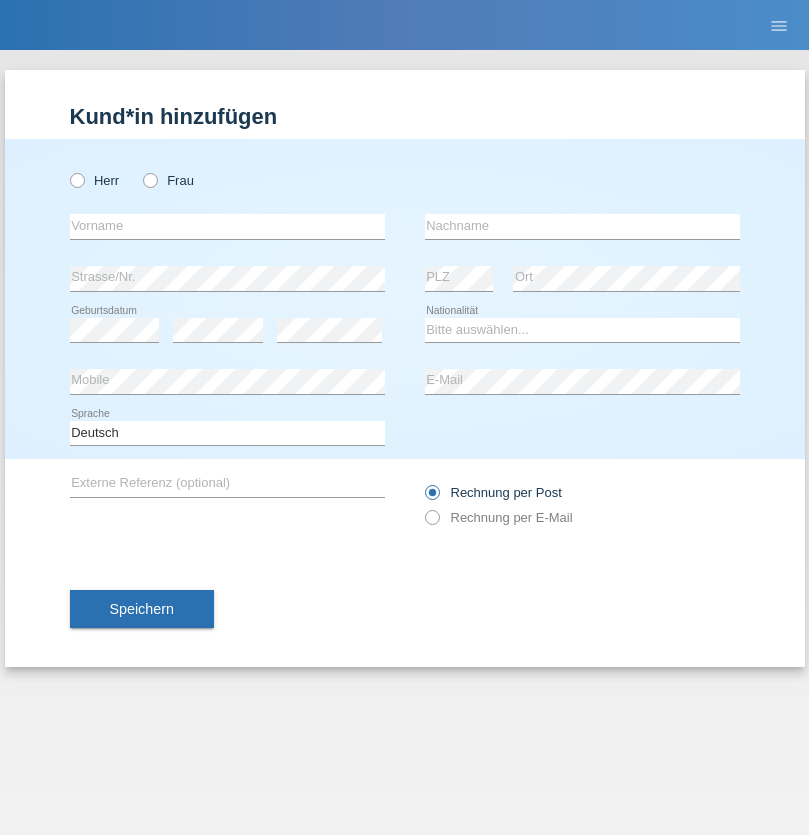 scroll, scrollTop: 0, scrollLeft: 0, axis: both 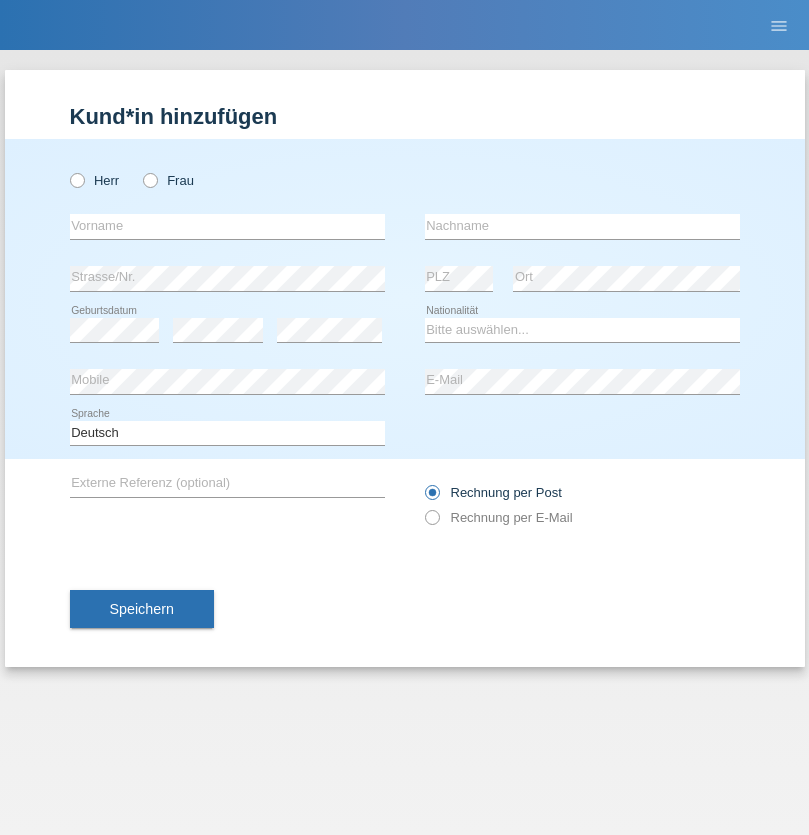 radio on "true" 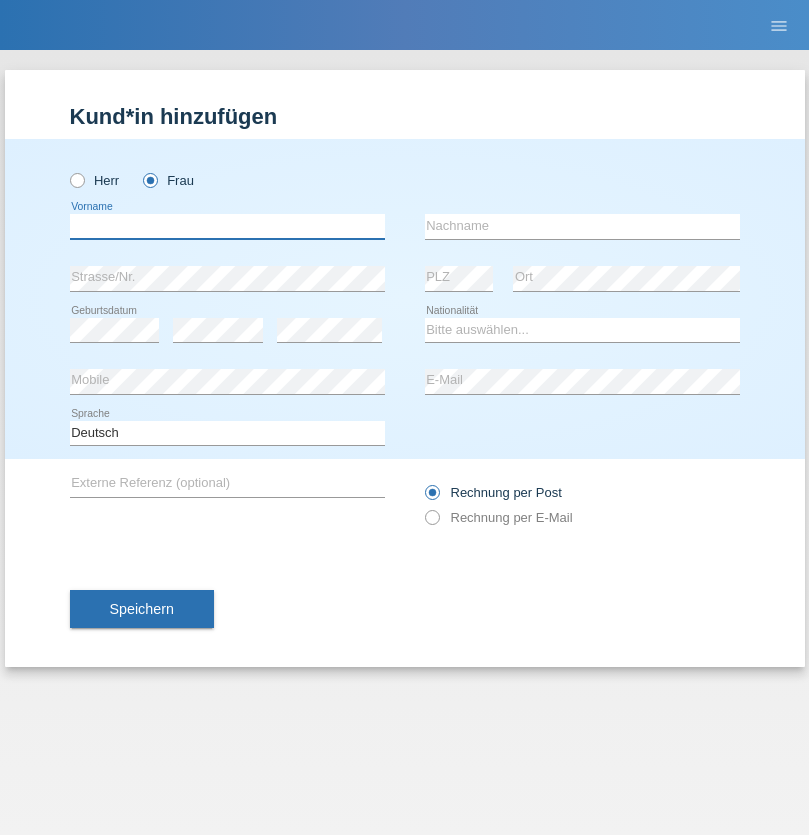 click at bounding box center (227, 226) 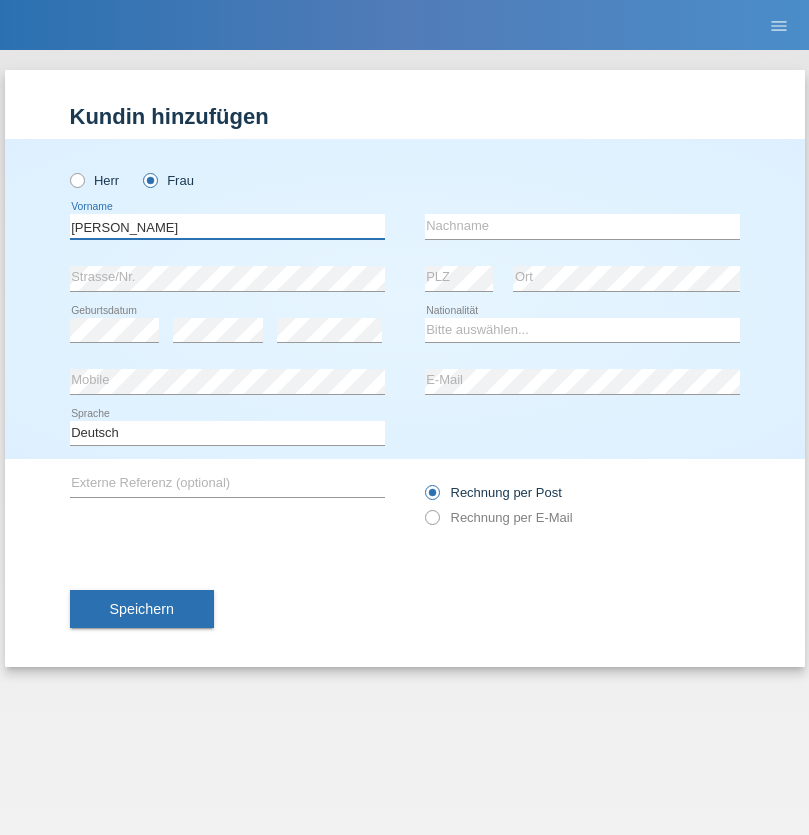 type on "Ida" 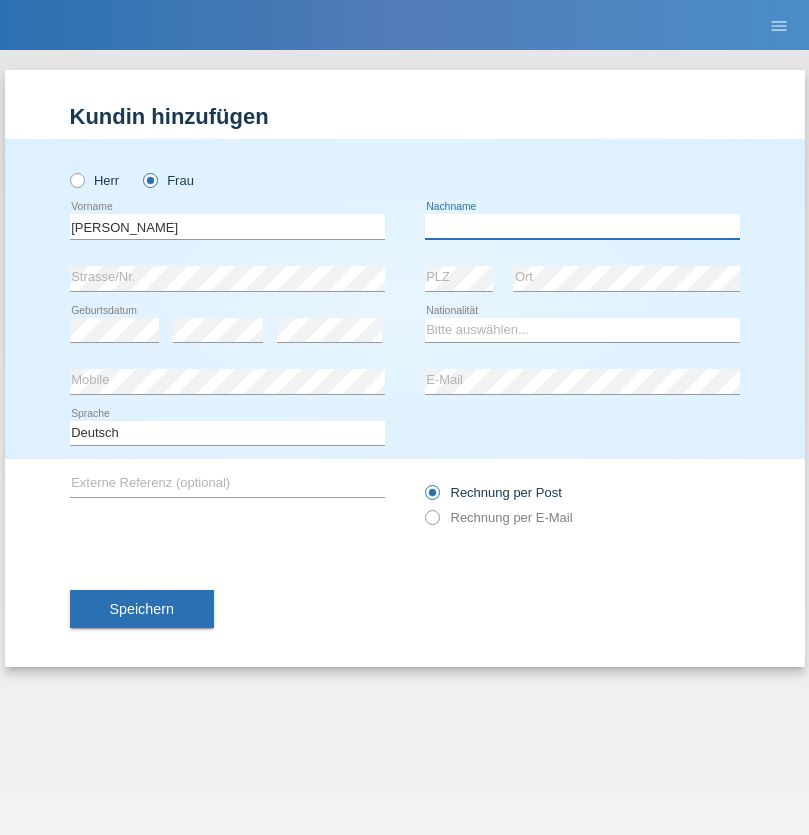 click at bounding box center (582, 226) 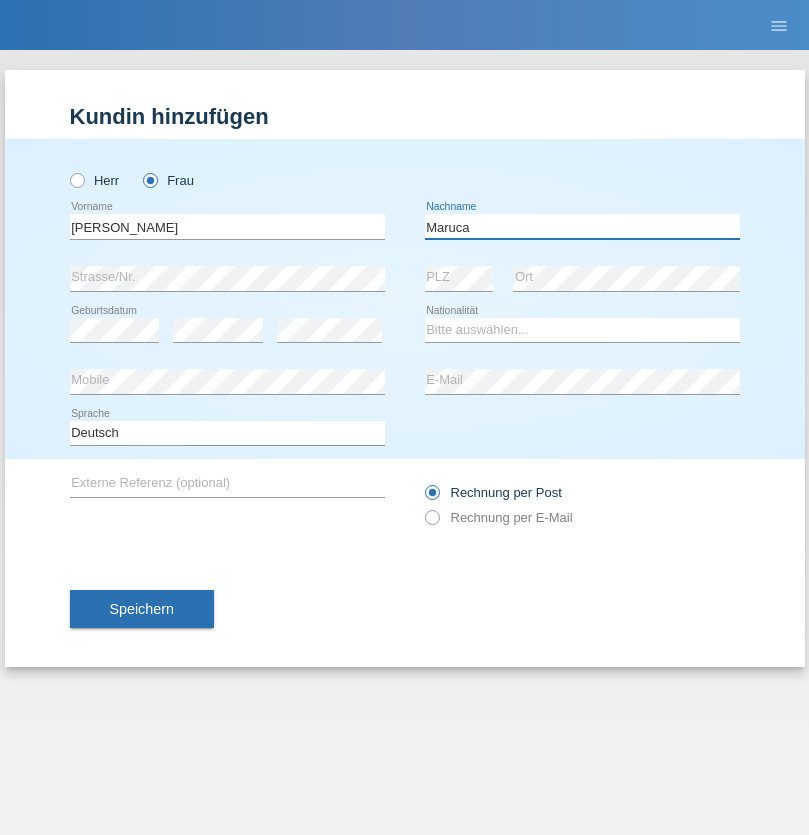 type on "Maruca" 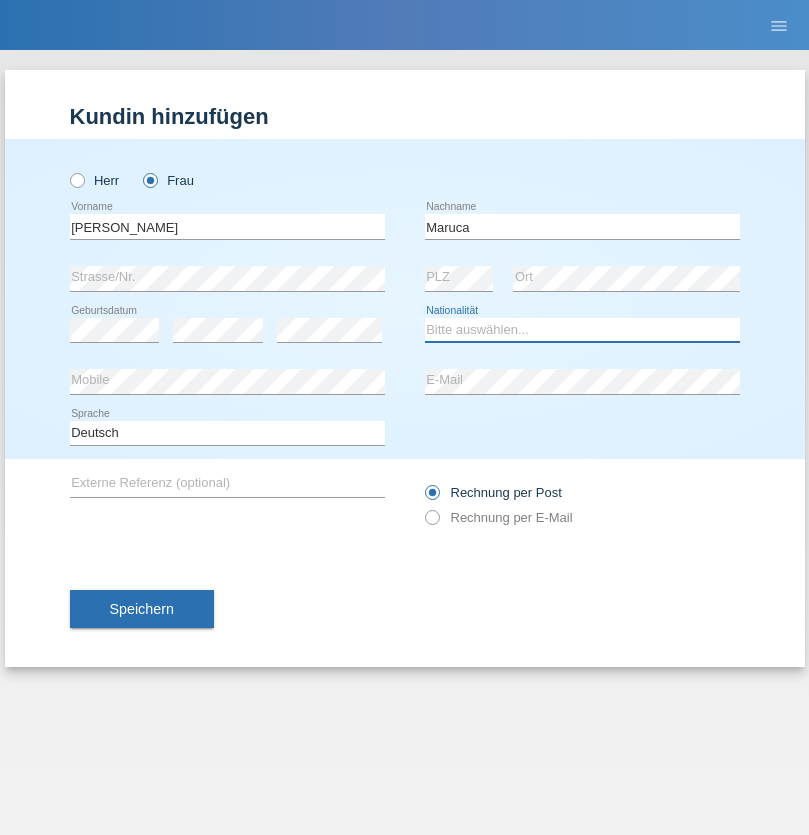 select on "IT" 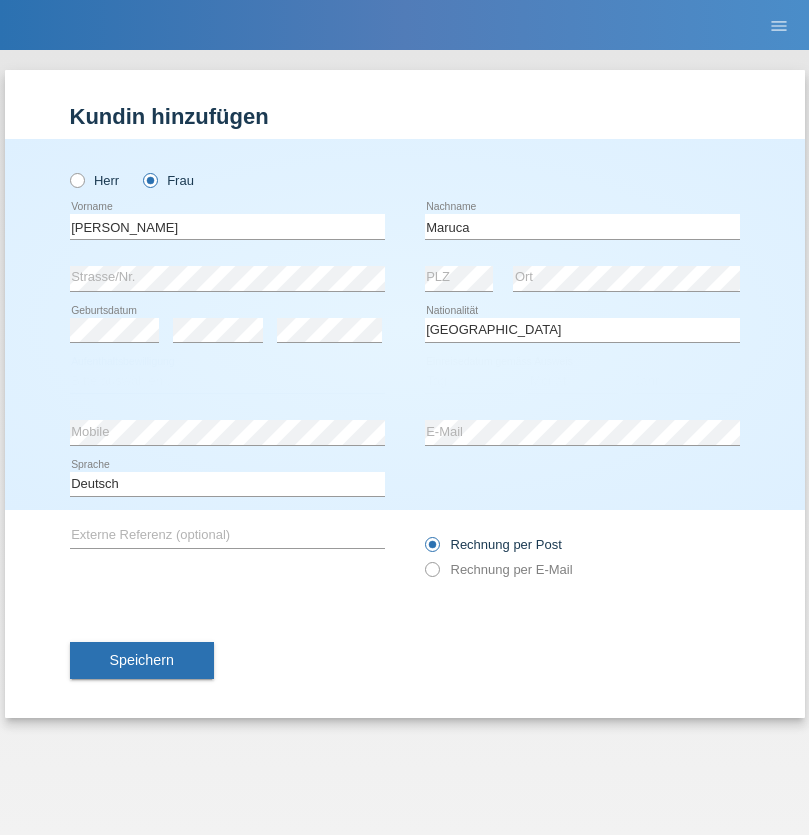 select on "C" 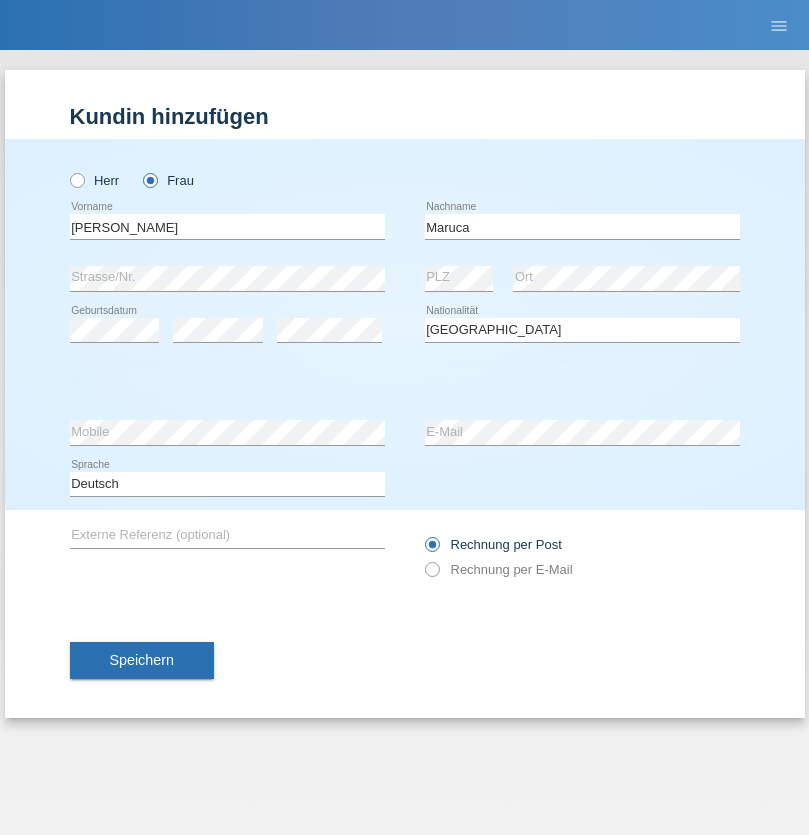 select on "09" 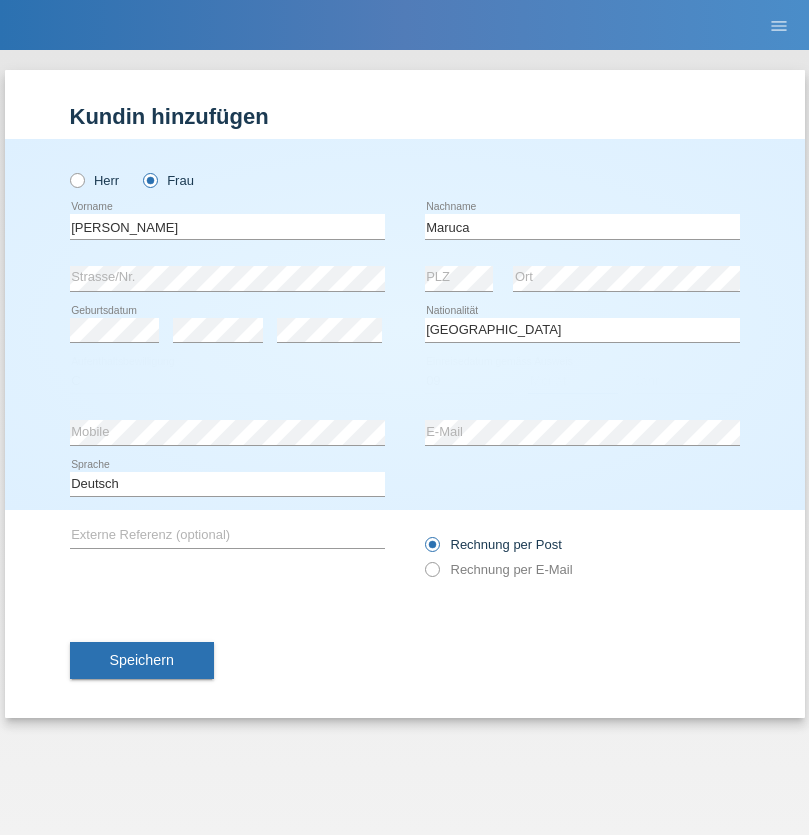 select on "09" 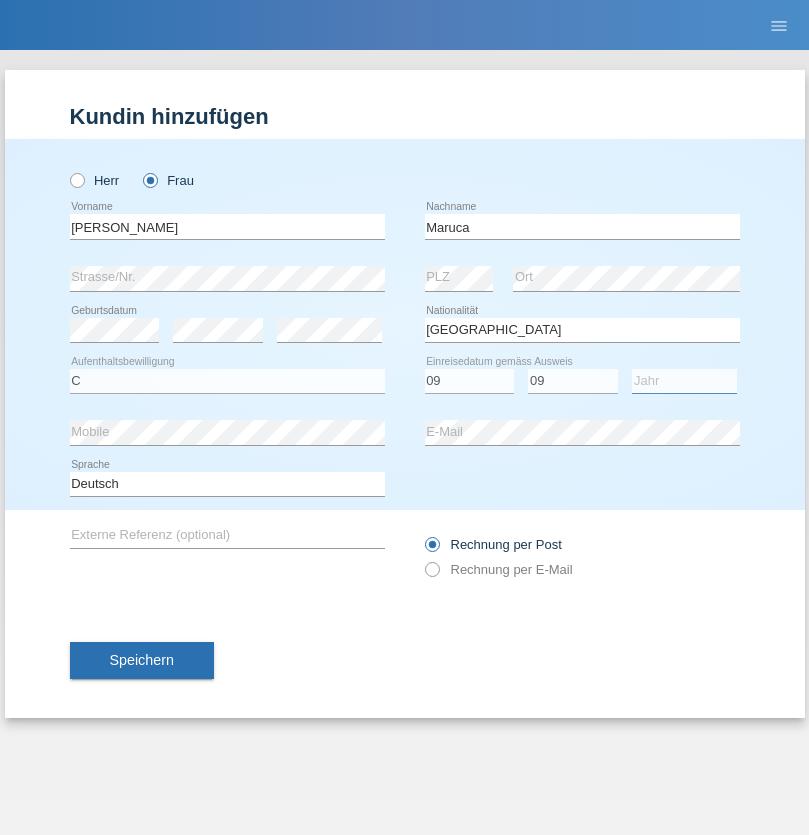 select on "1994" 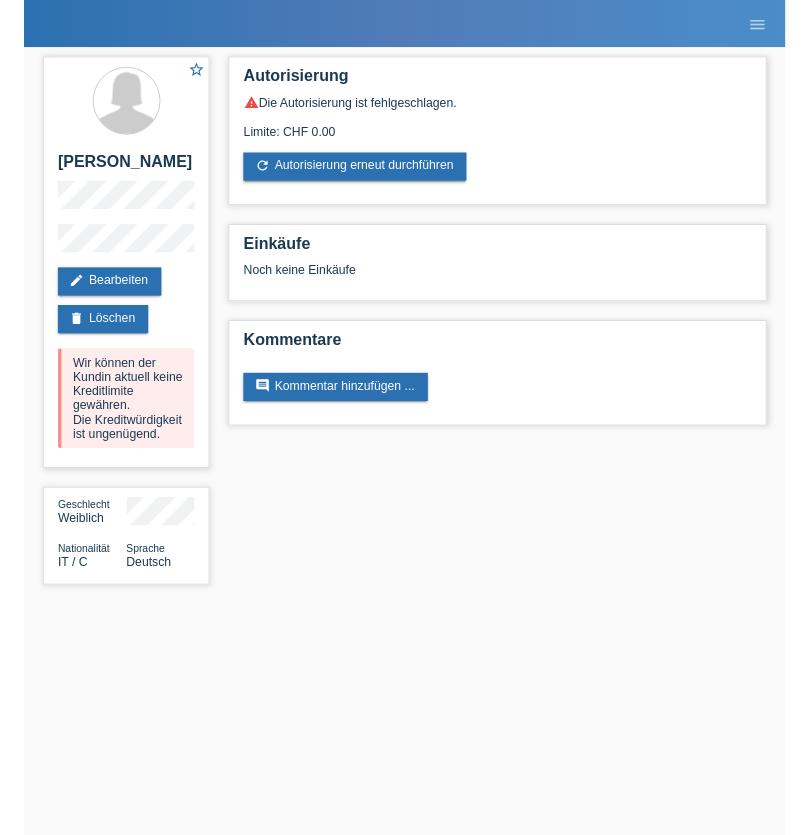 scroll, scrollTop: 0, scrollLeft: 0, axis: both 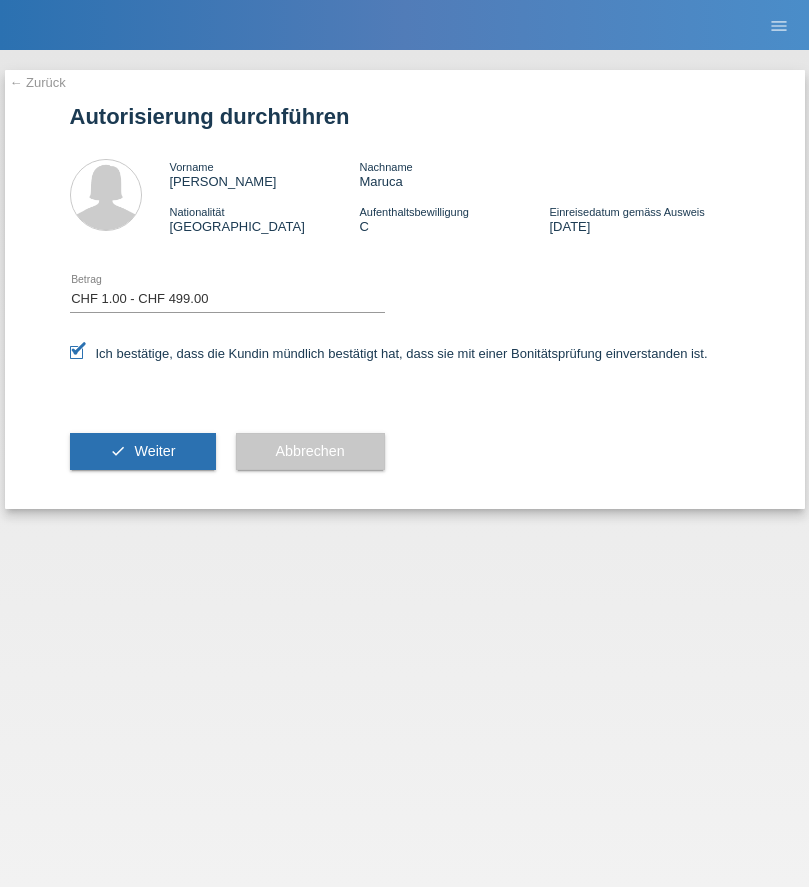 select on "1" 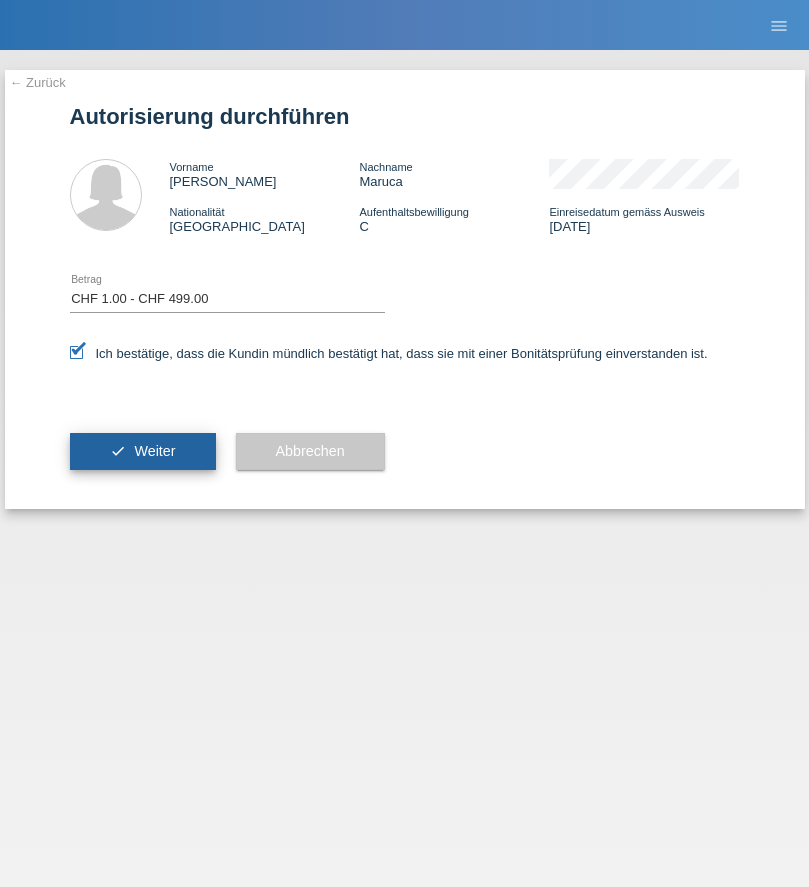 click on "Weiter" at bounding box center [154, 451] 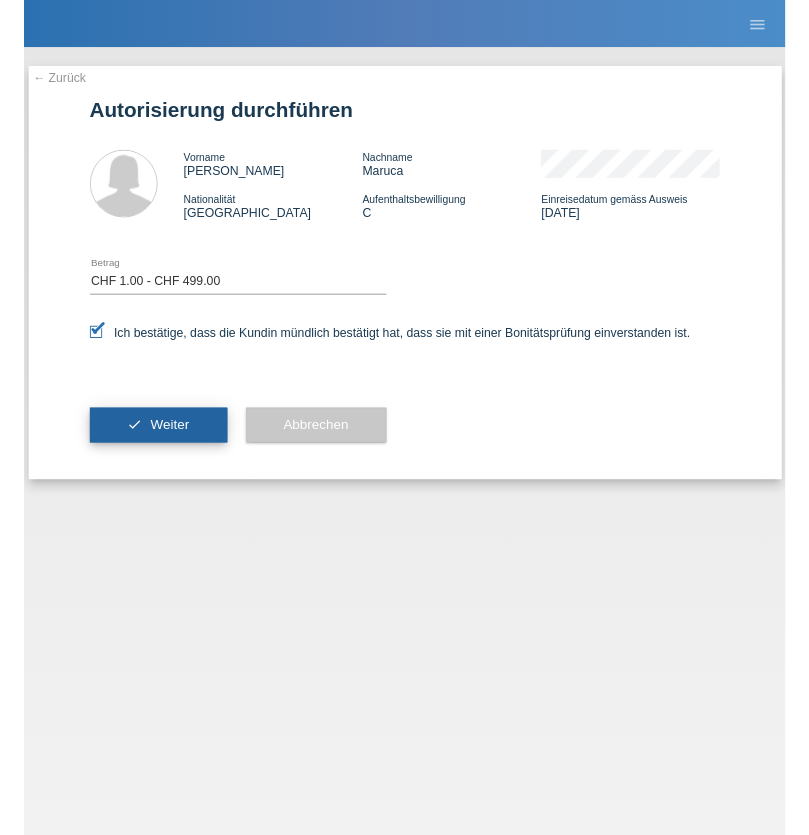 scroll, scrollTop: 0, scrollLeft: 0, axis: both 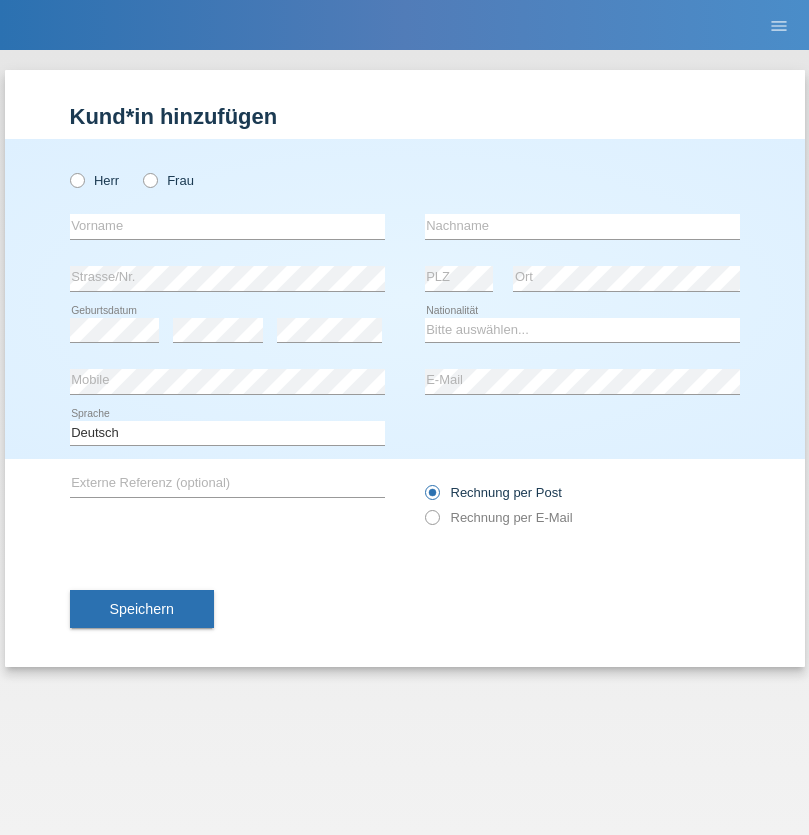 radio on "true" 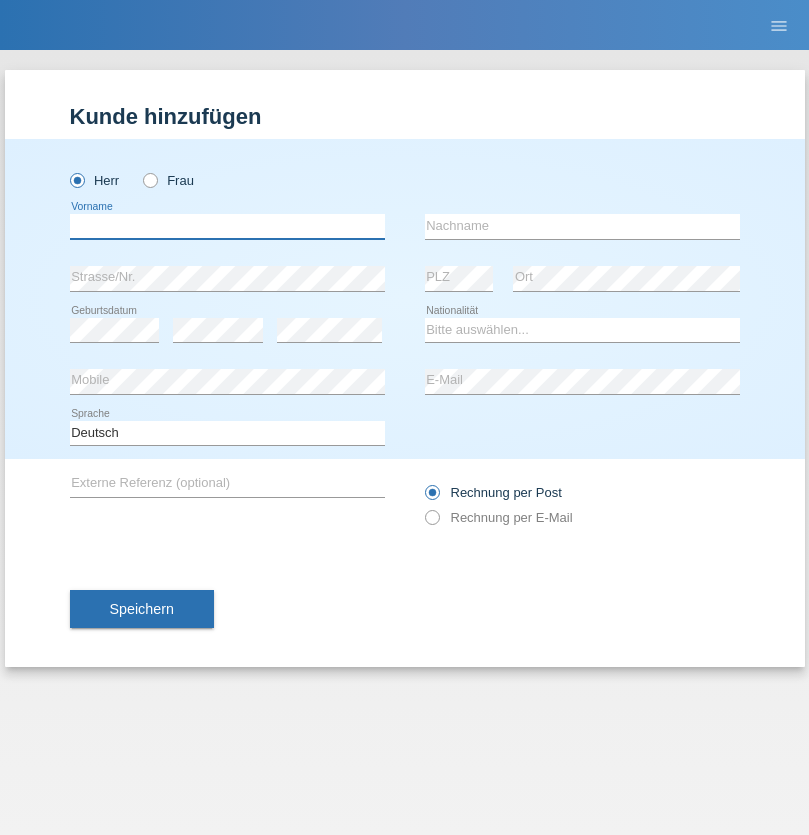 click at bounding box center (227, 226) 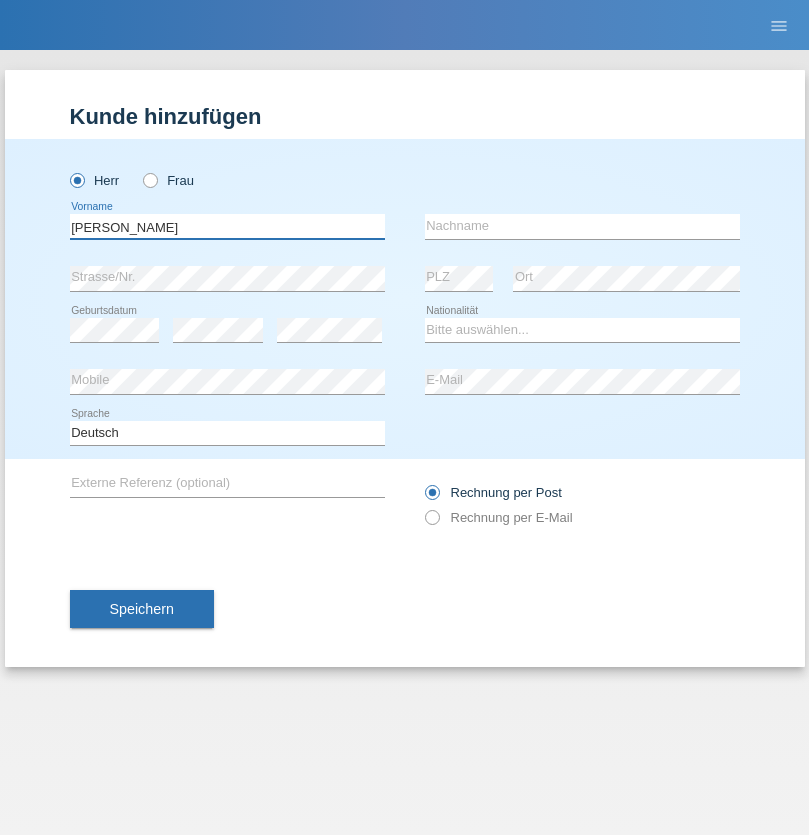 type on "Robert" 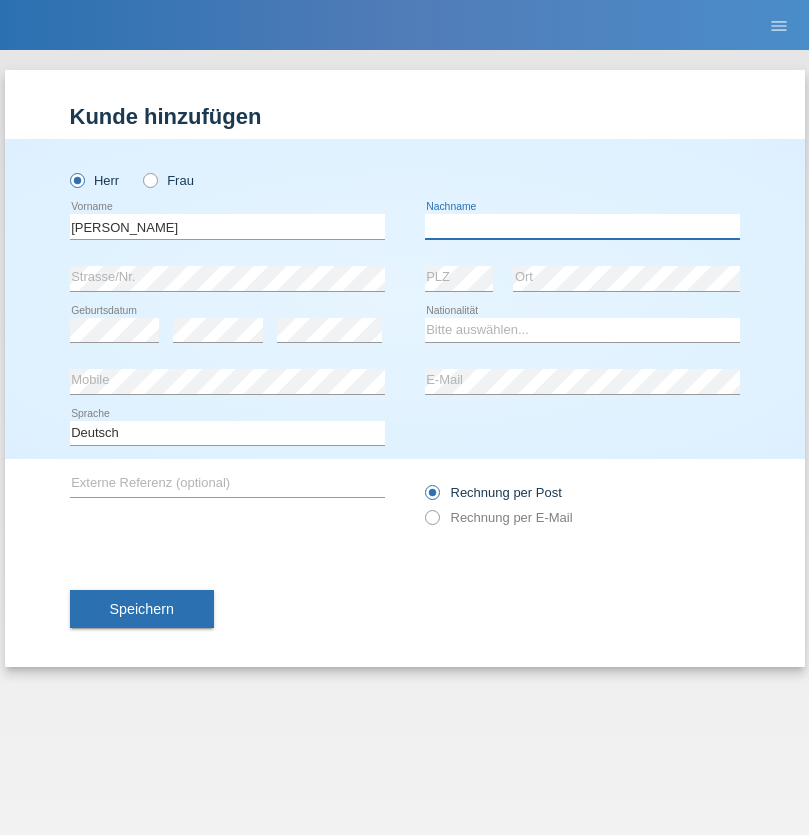 click at bounding box center [582, 226] 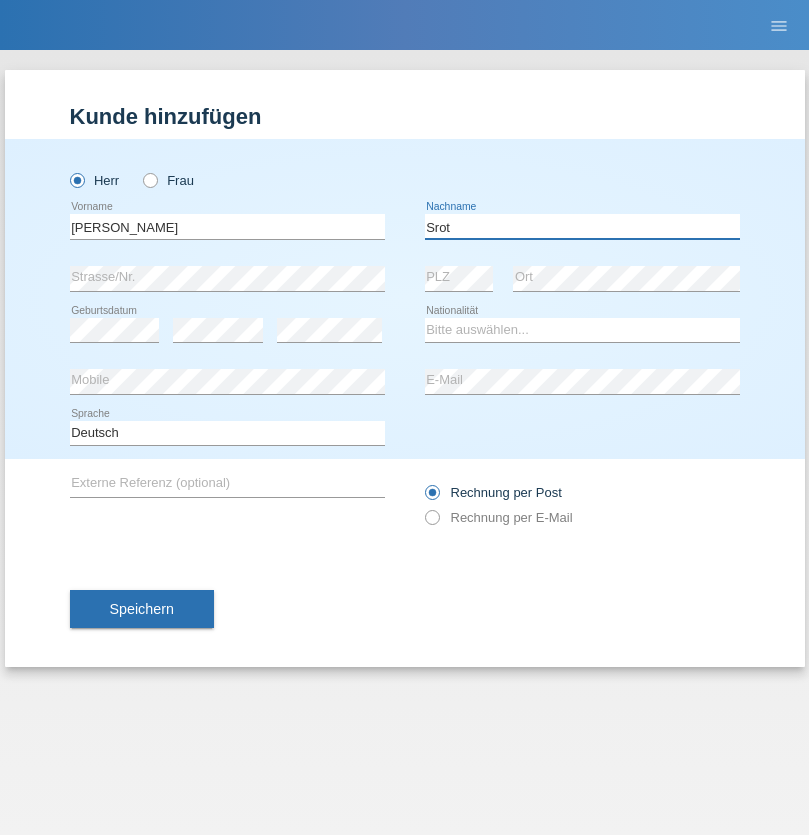 type on "Srot" 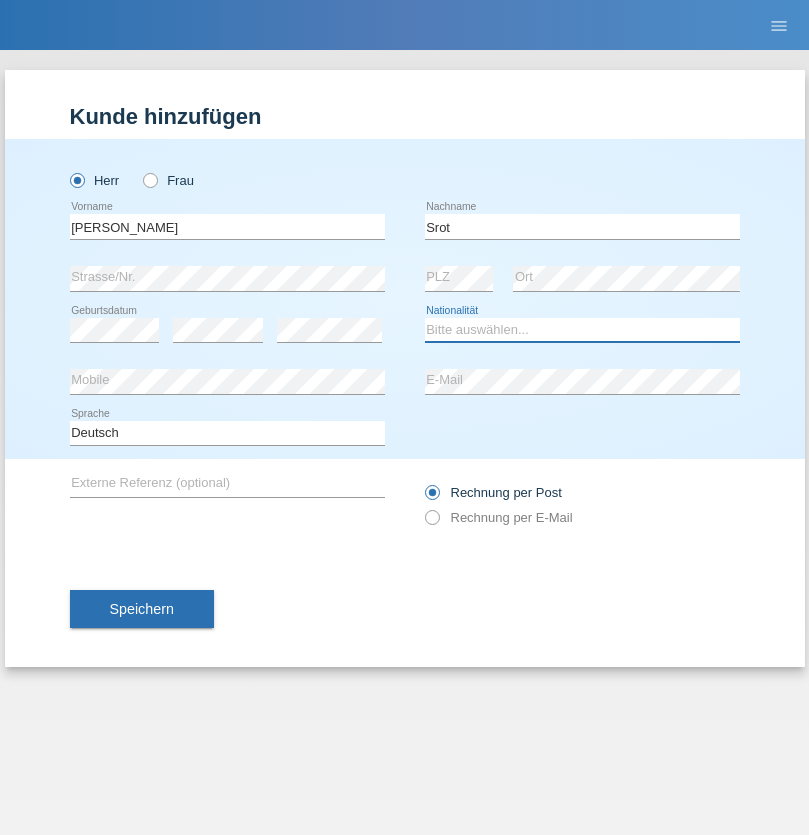 select on "MG" 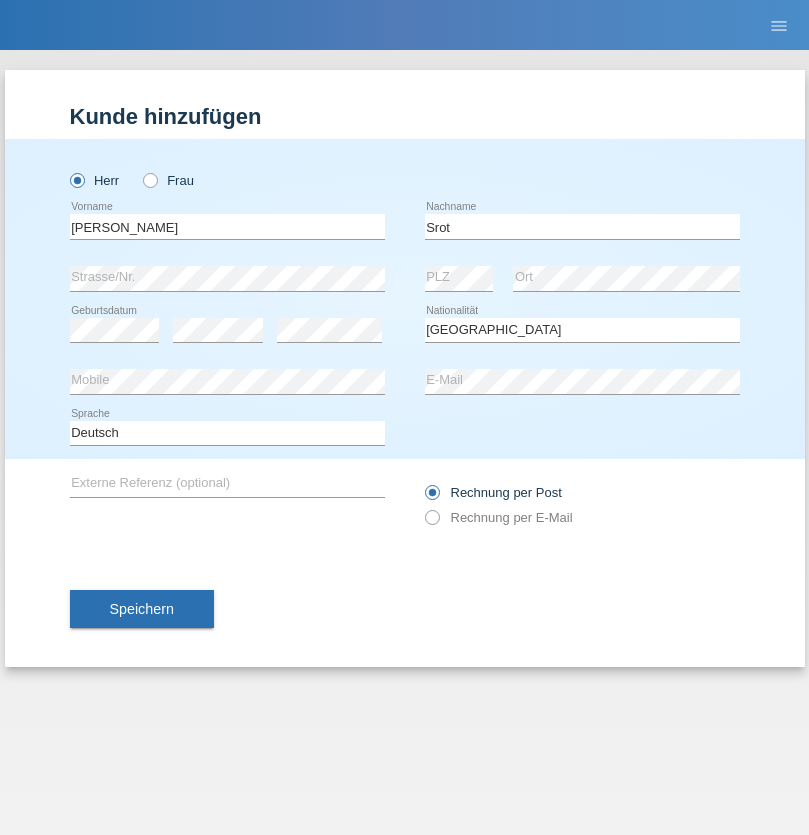 select on "C" 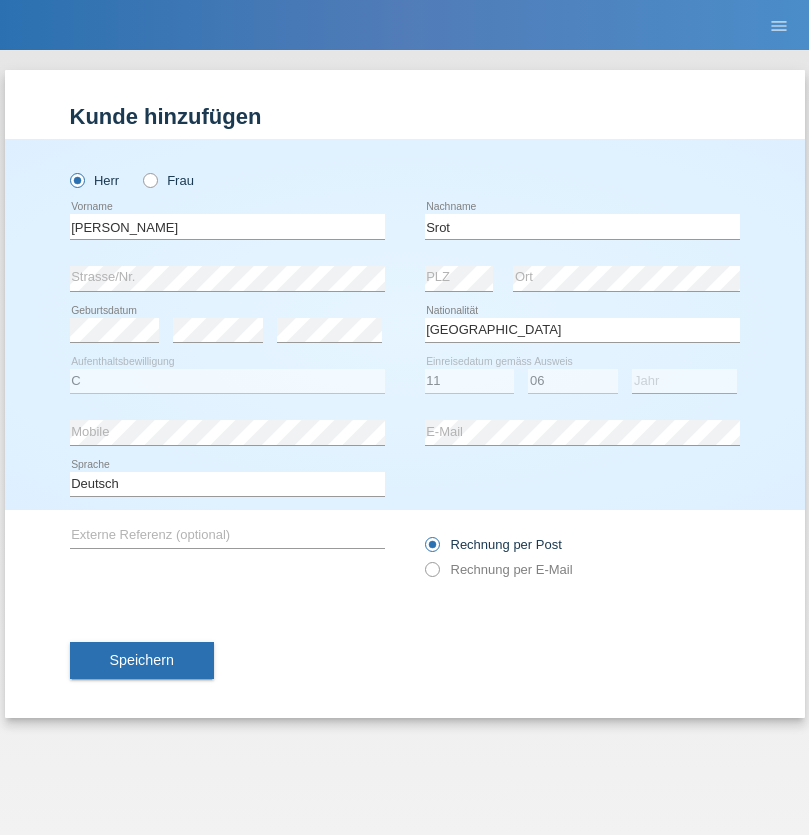 select on "2021" 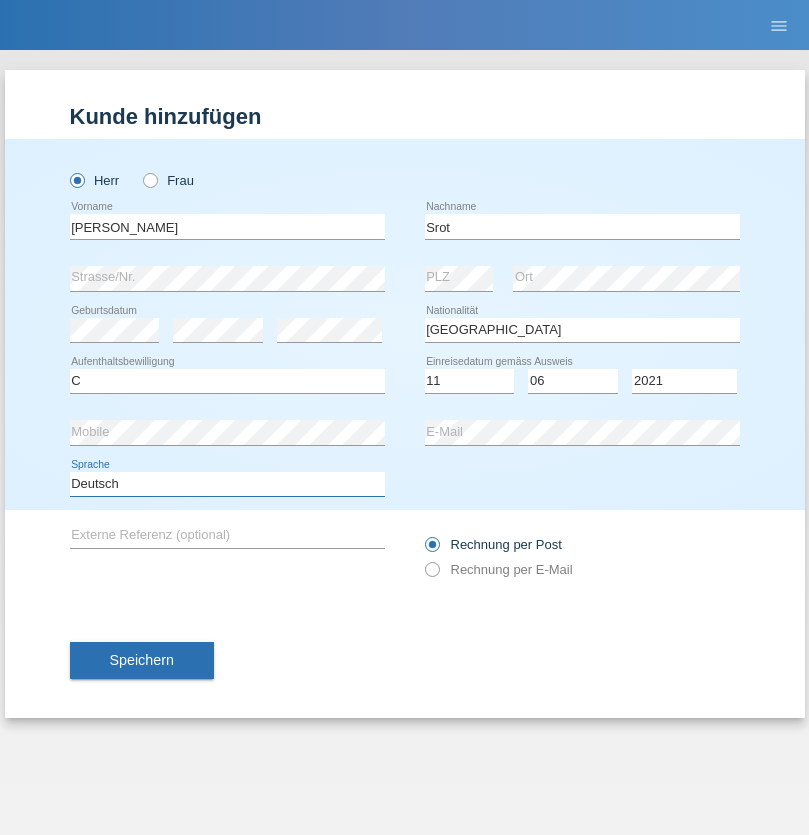 select on "en" 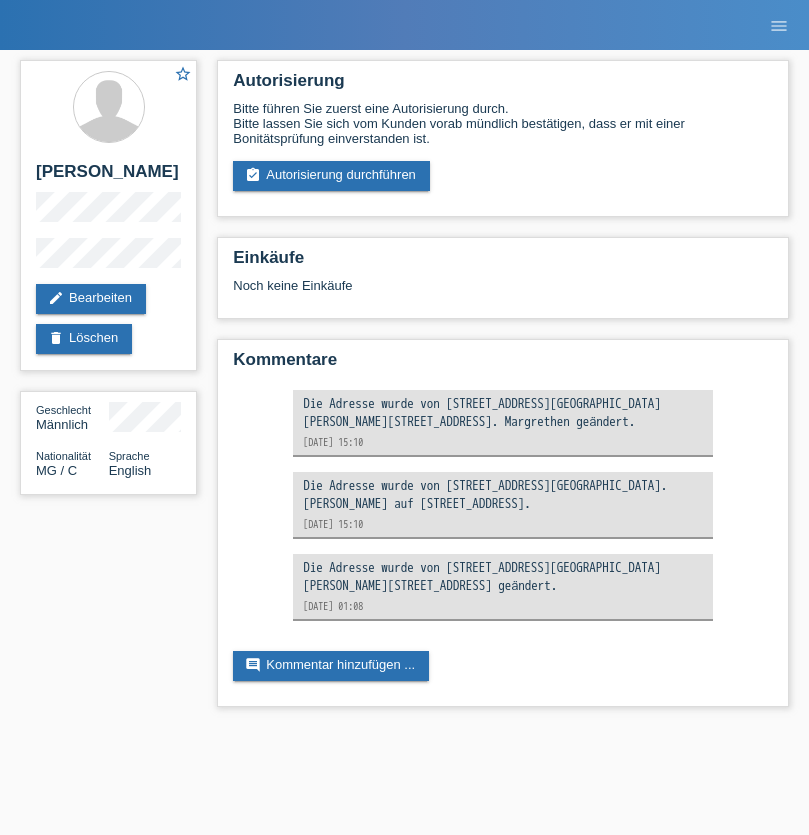 scroll, scrollTop: 0, scrollLeft: 0, axis: both 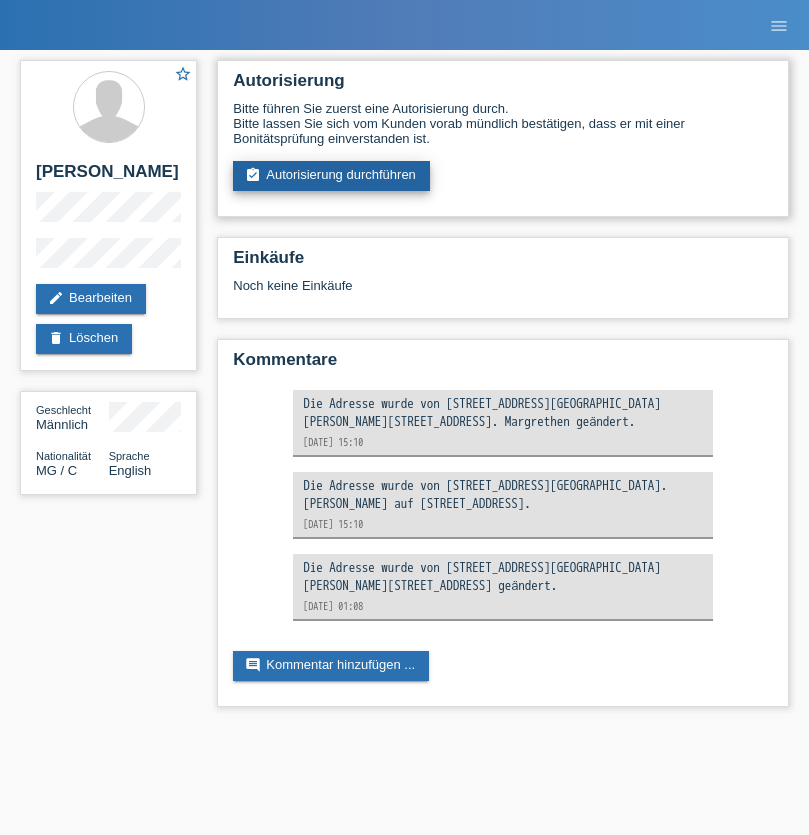 click on "assignment_turned_in  Autorisierung durchführen" at bounding box center [331, 176] 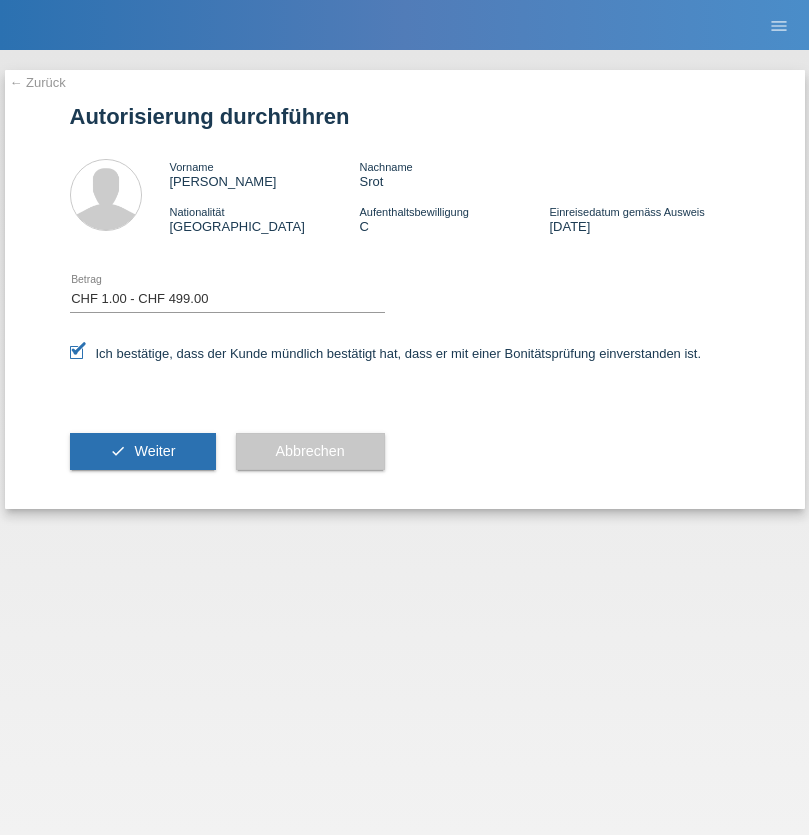 select on "1" 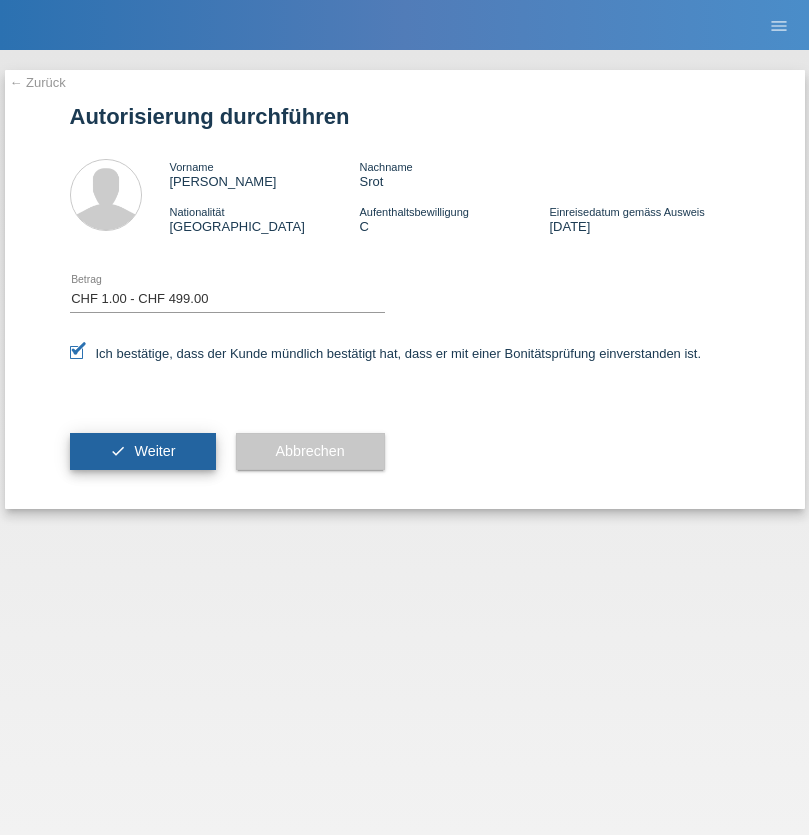 click on "Weiter" at bounding box center [154, 451] 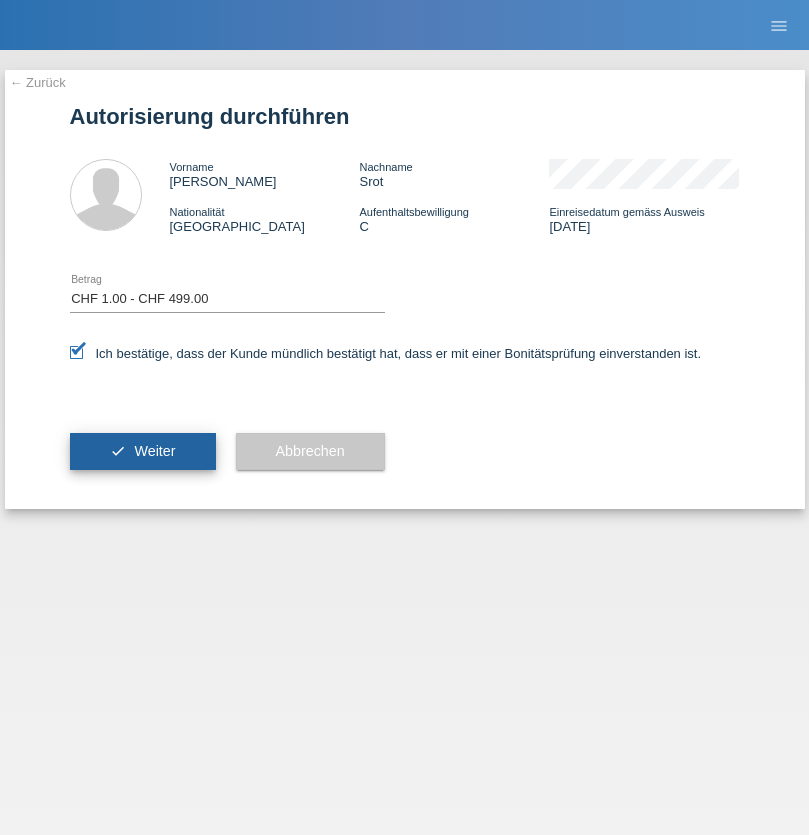 scroll, scrollTop: 0, scrollLeft: 0, axis: both 